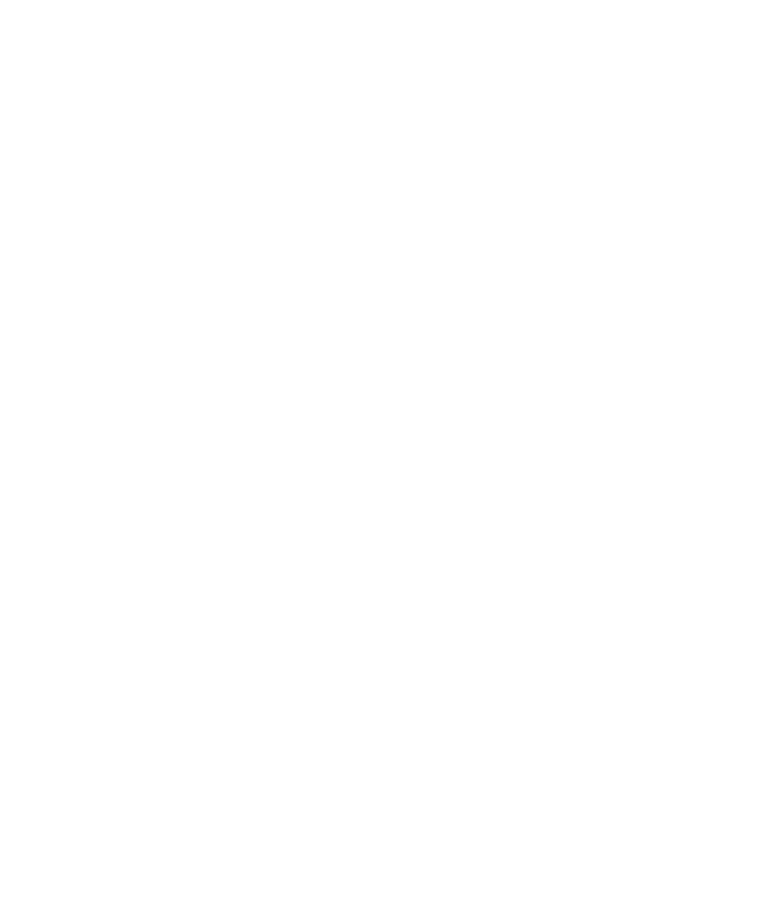 select on "*" 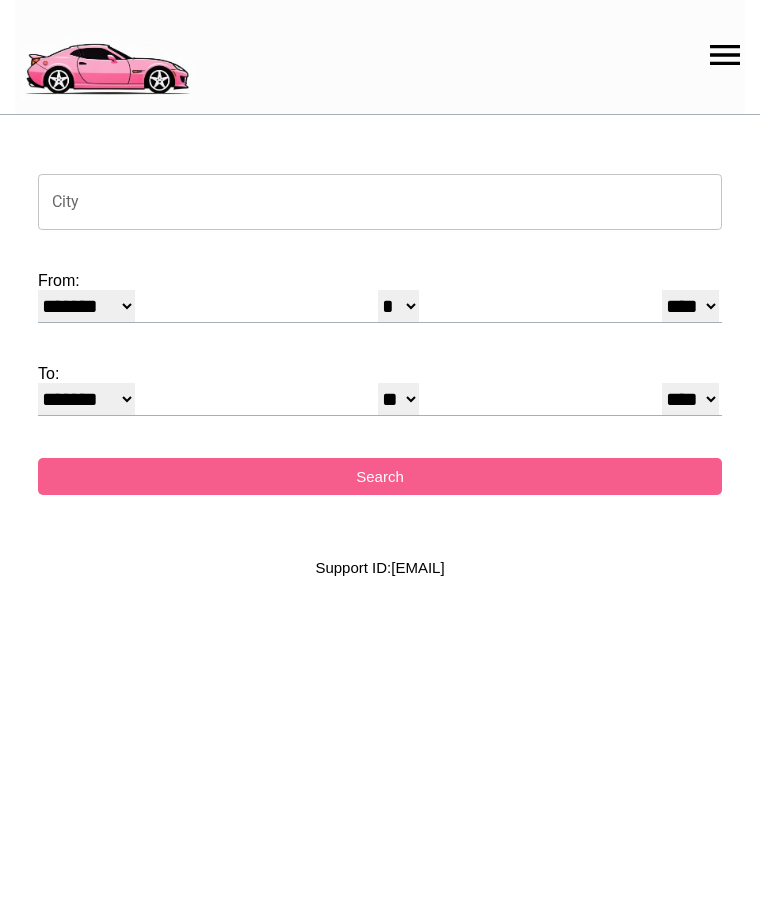 scroll, scrollTop: 0, scrollLeft: 0, axis: both 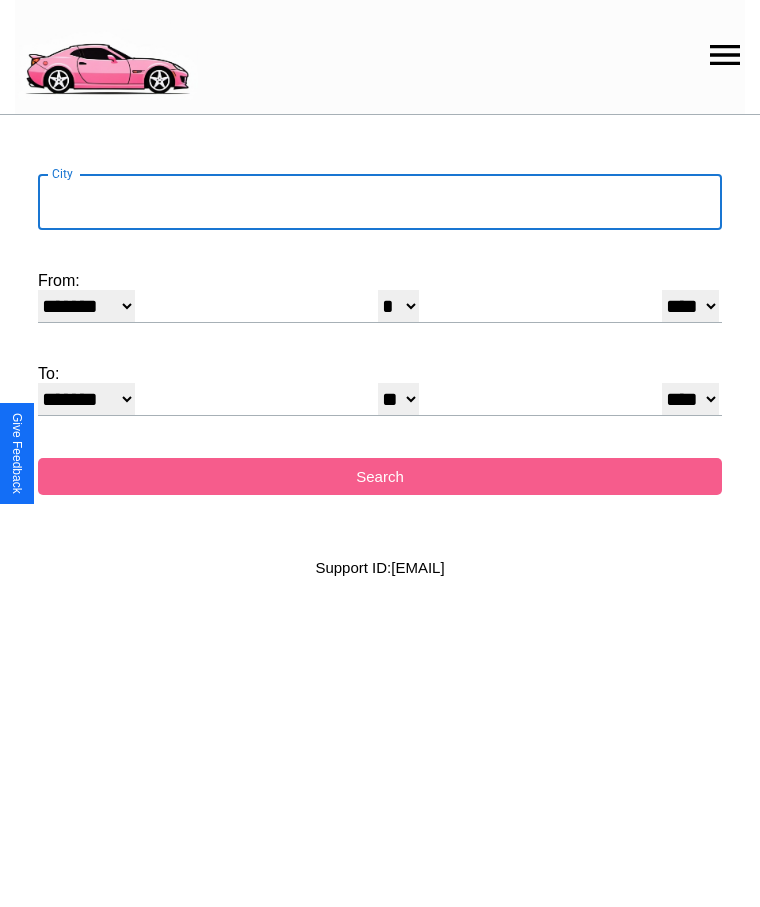 click on "City" at bounding box center [380, 202] 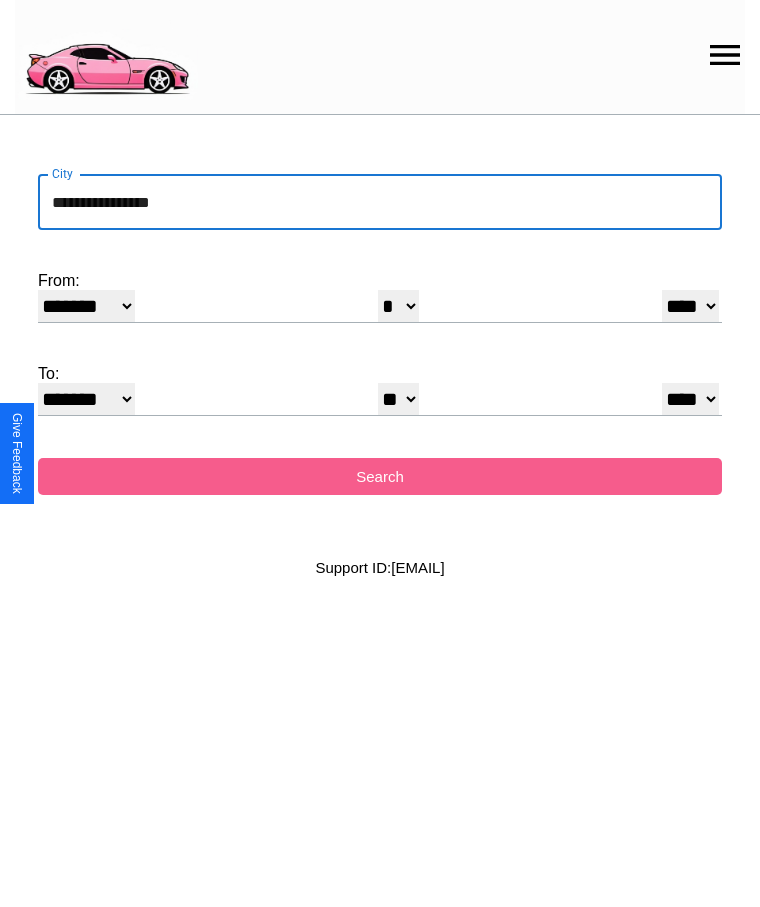 type on "**********" 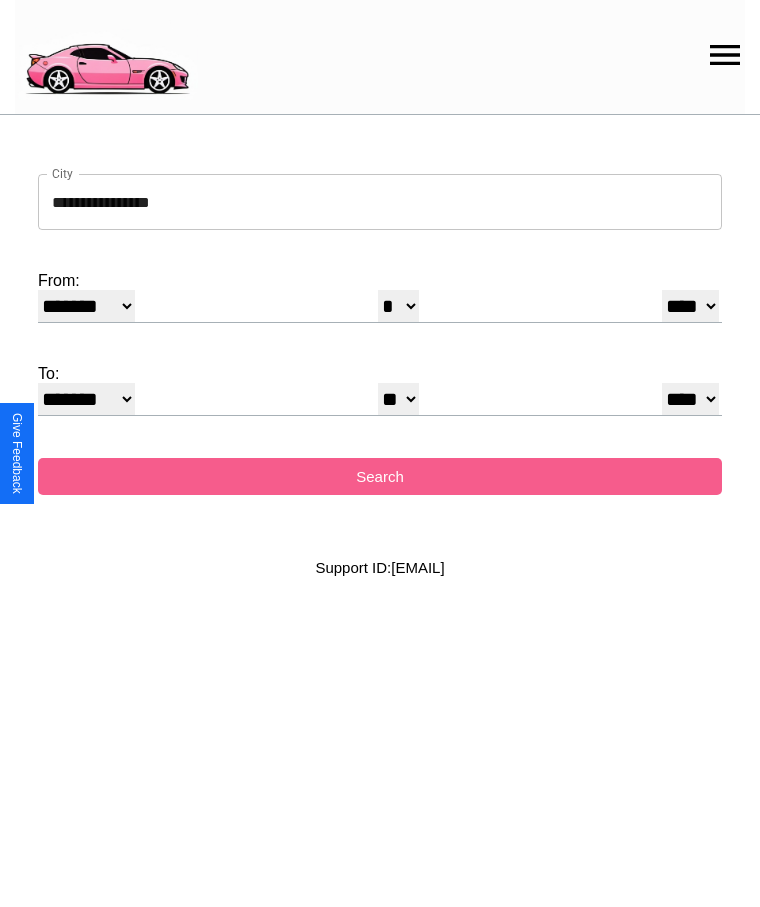 click on "******* ******** ***** ***** *** **** **** ****** ********* ******* ******** ********" at bounding box center (86, 306) 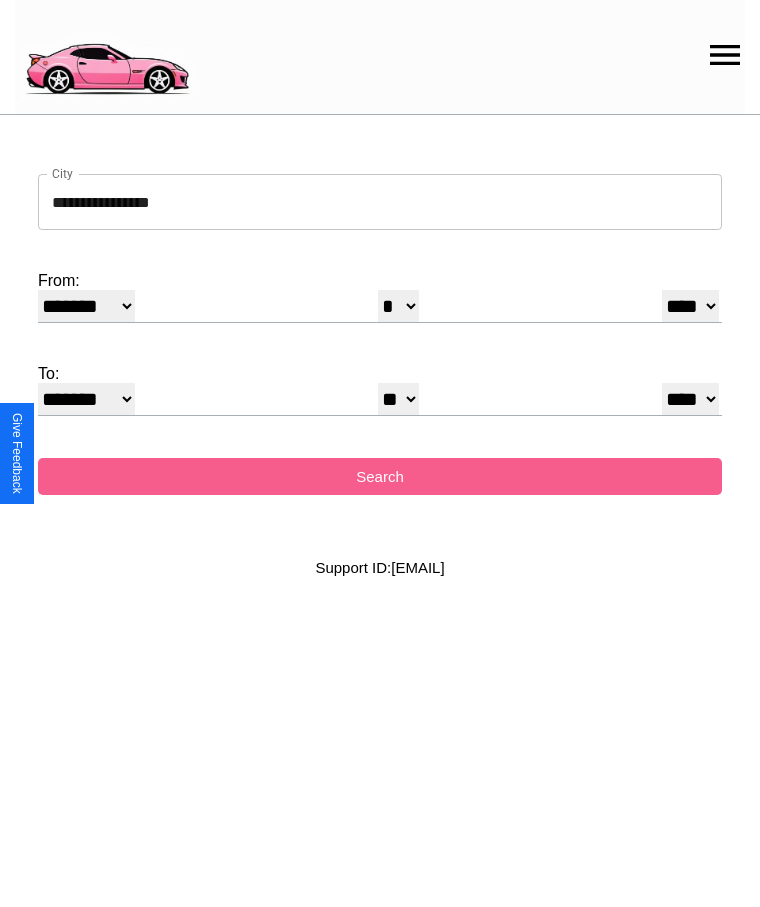 select on "*" 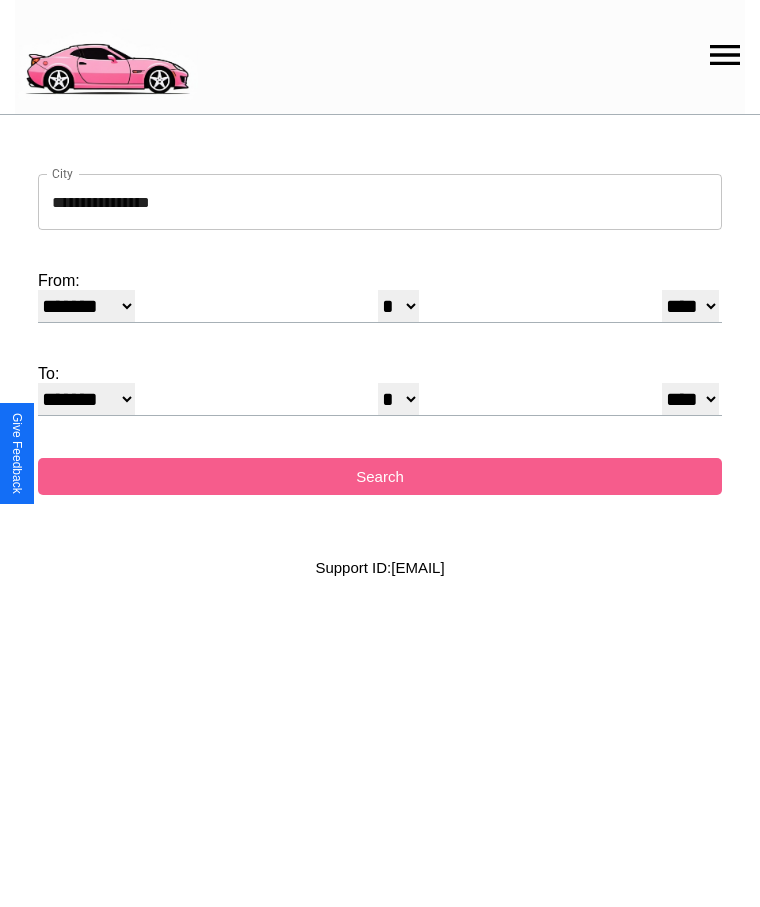 click on "* * * * * * * * * ** ** ** ** ** ** ** ** ** ** ** ** ** ** ** ** ** ** ** ** ** **" at bounding box center (398, 399) 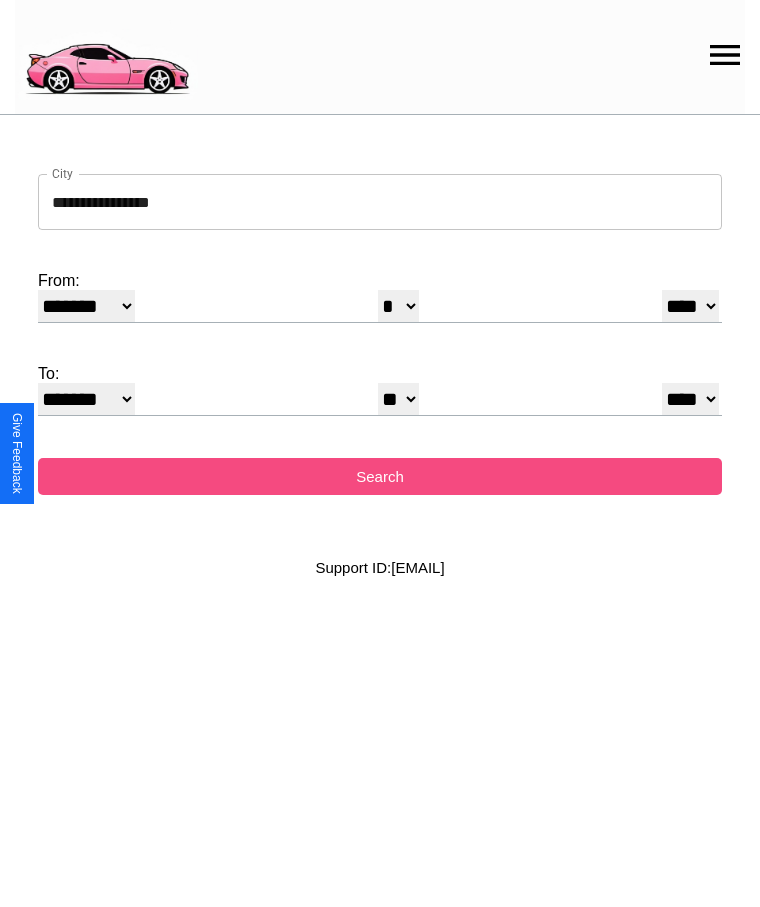 click on "Search" at bounding box center [380, 476] 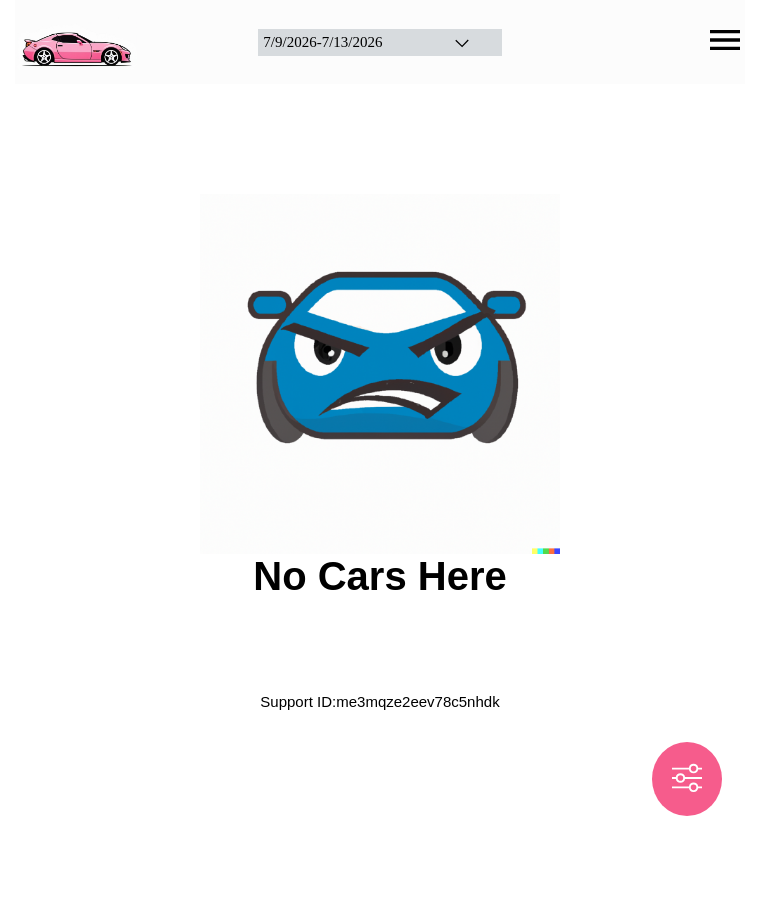 scroll, scrollTop: 0, scrollLeft: 0, axis: both 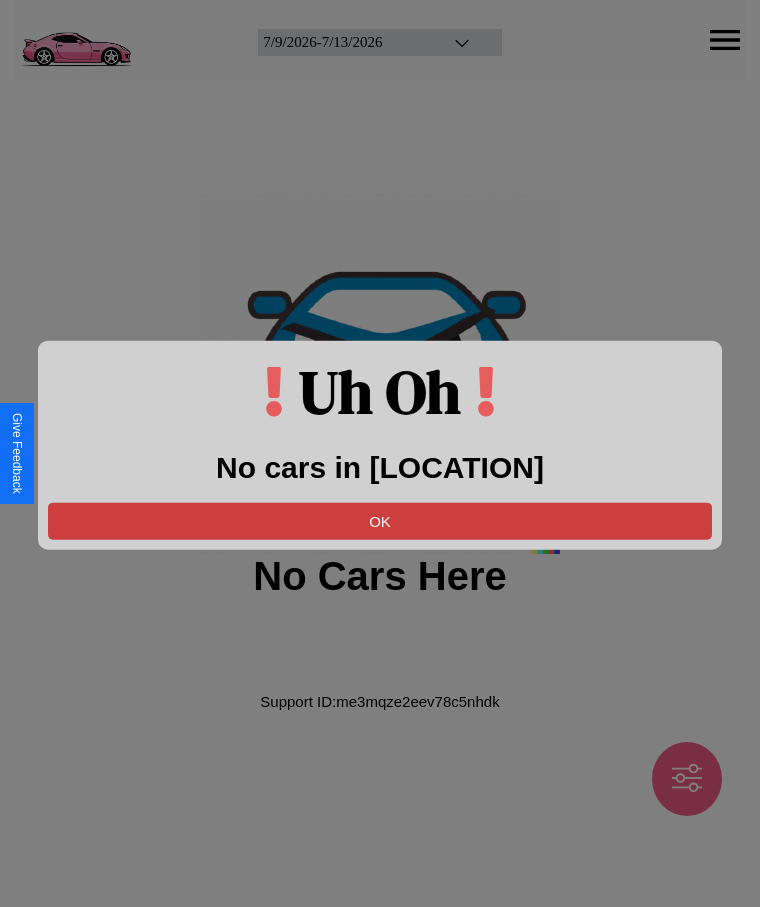 click on "OK" at bounding box center (380, 520) 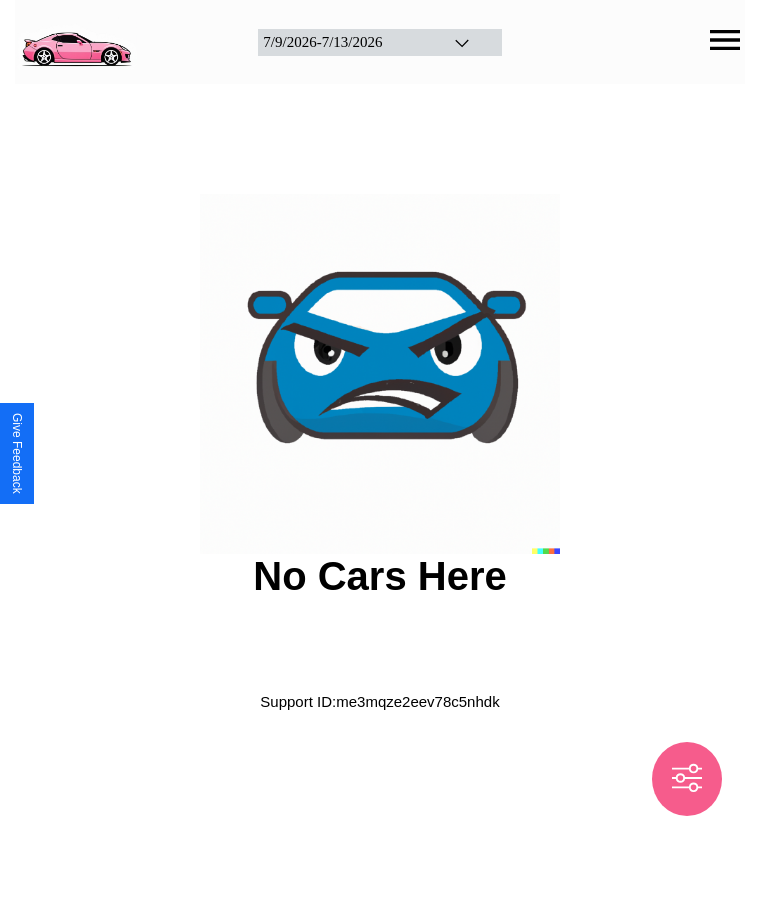 click at bounding box center (76, 40) 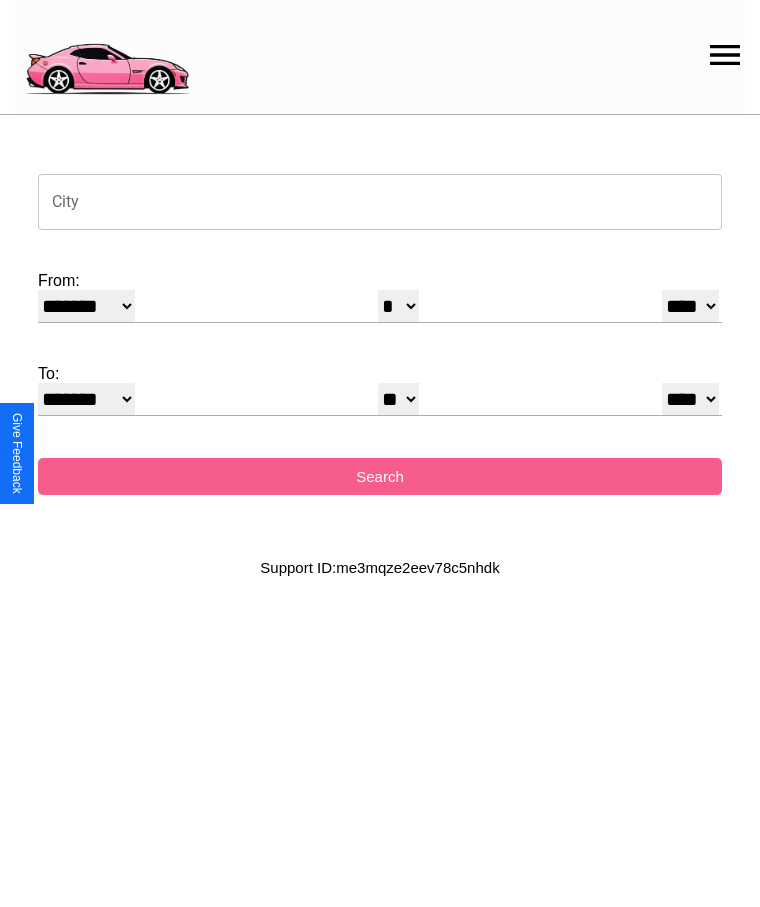 click 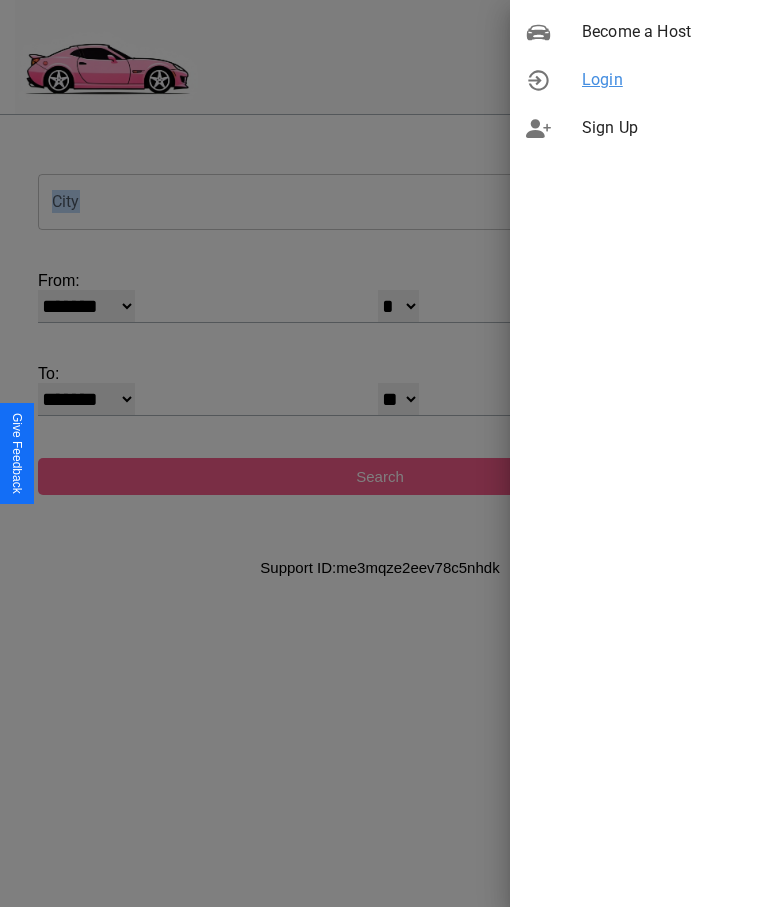 click on "Login" at bounding box center [663, 80] 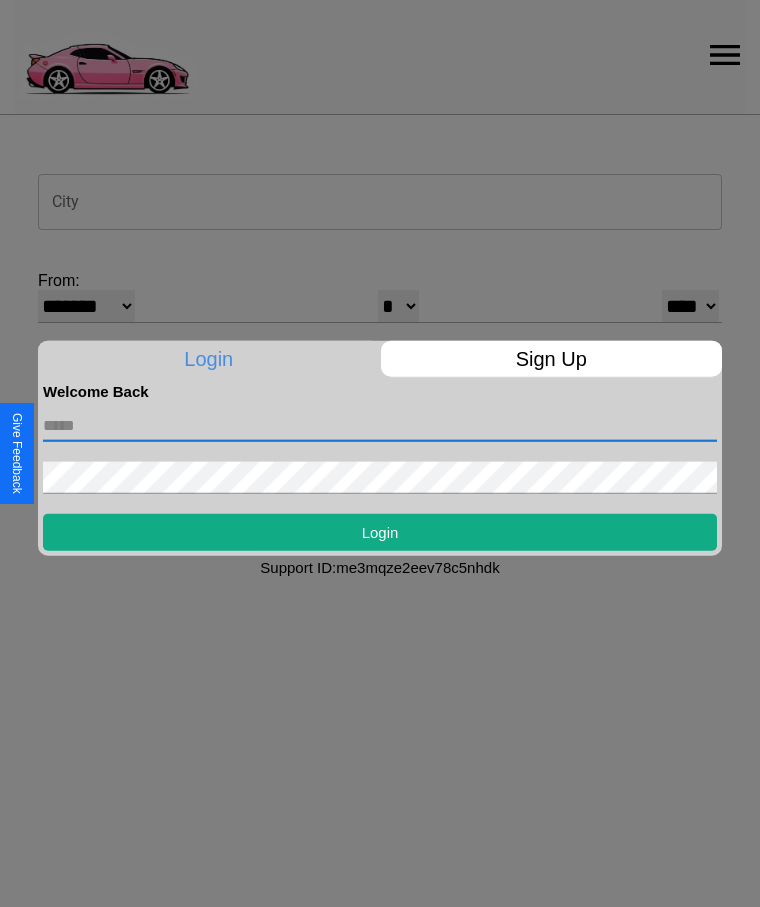 click at bounding box center [380, 425] 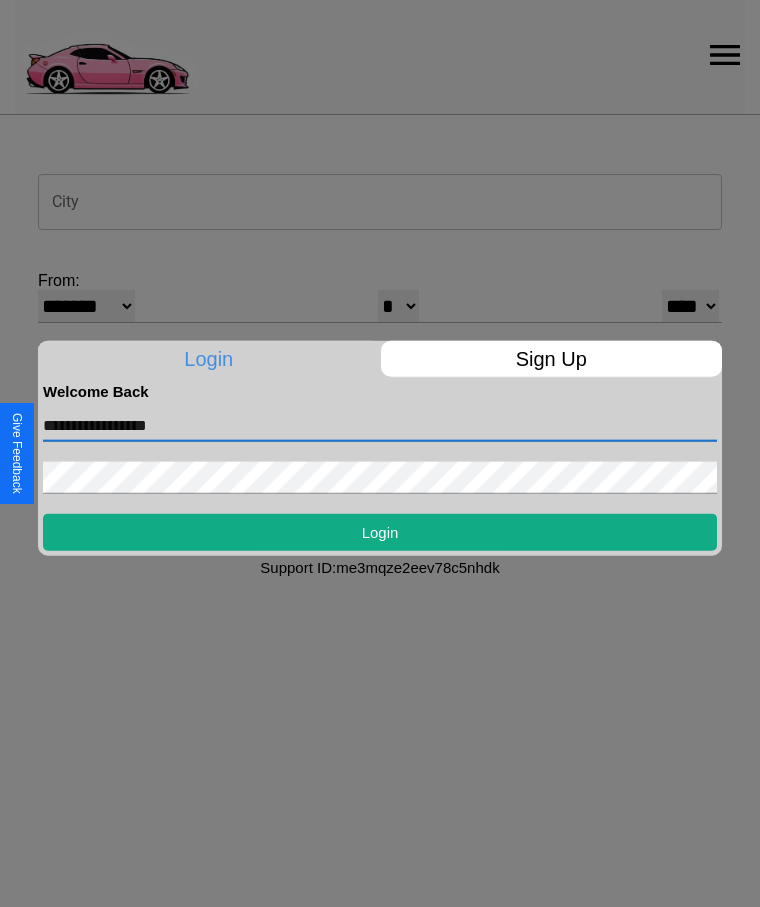 type on "**********" 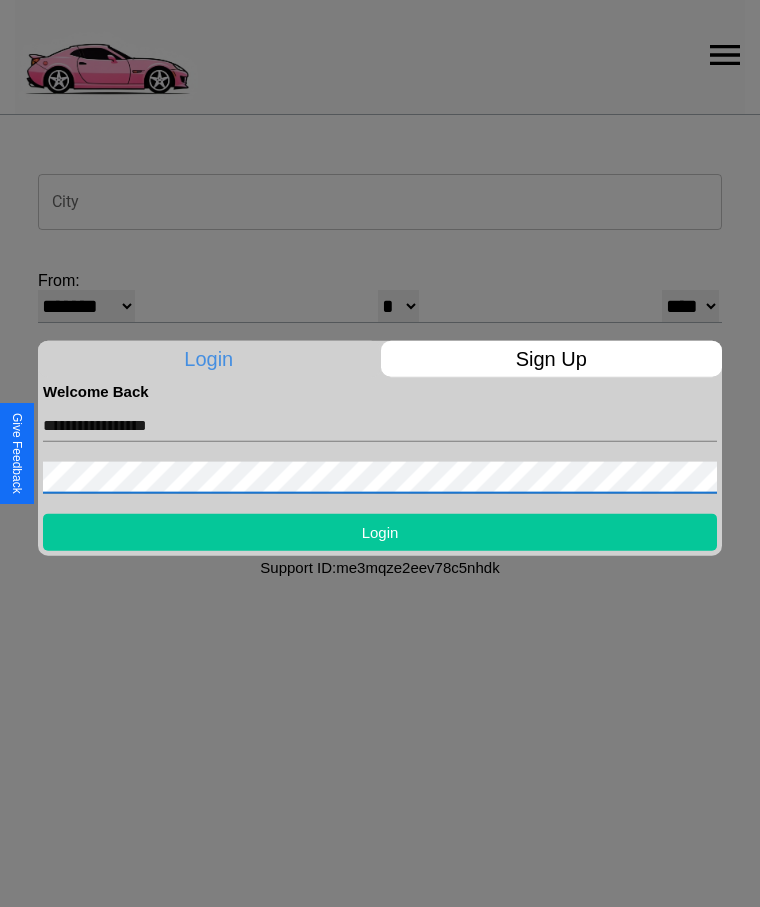 click on "Login" at bounding box center (380, 531) 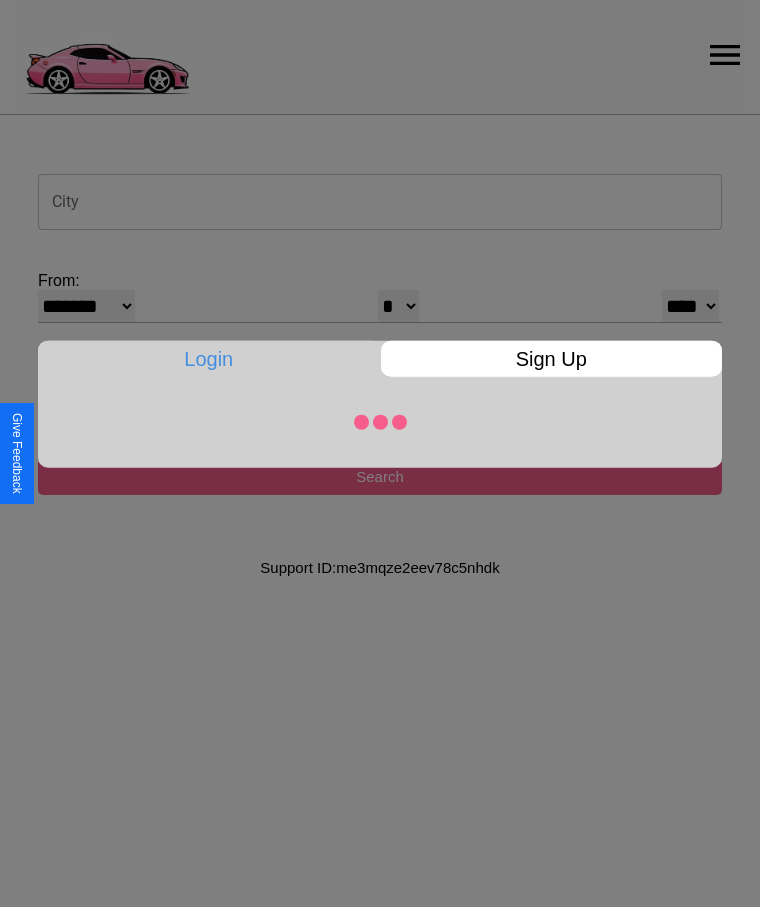select on "*" 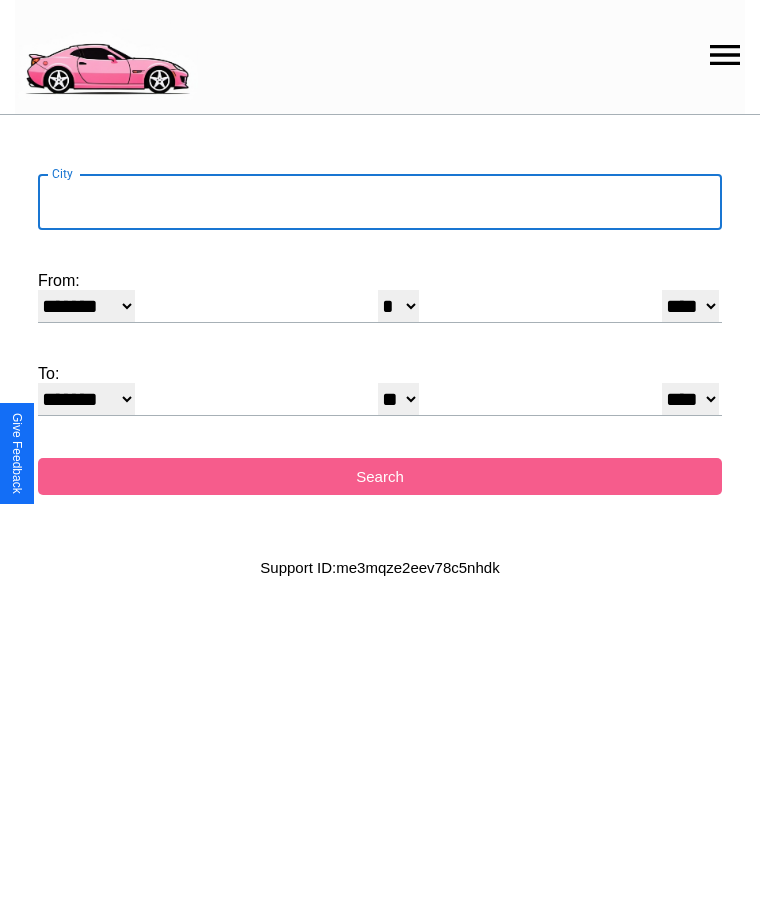 click on "City" at bounding box center (380, 202) 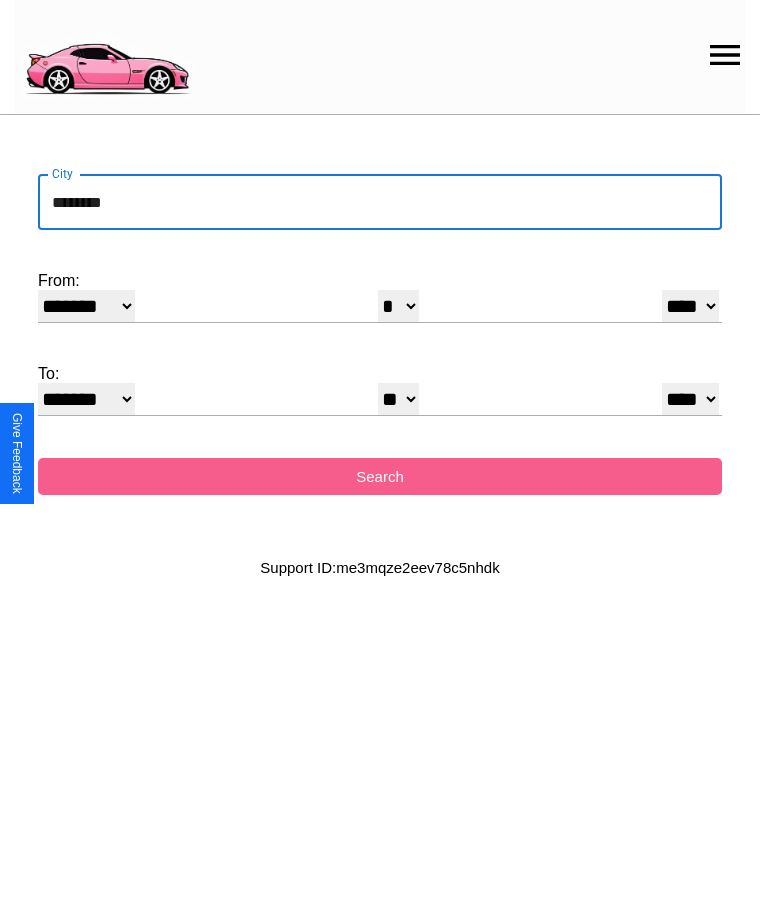 type on "********" 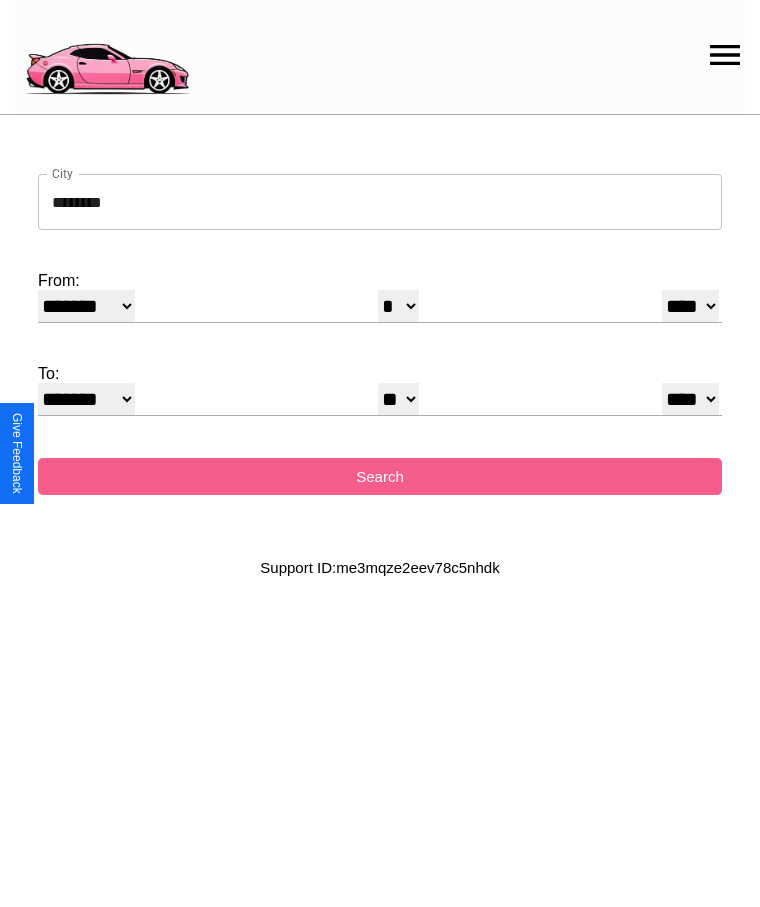 select on "*" 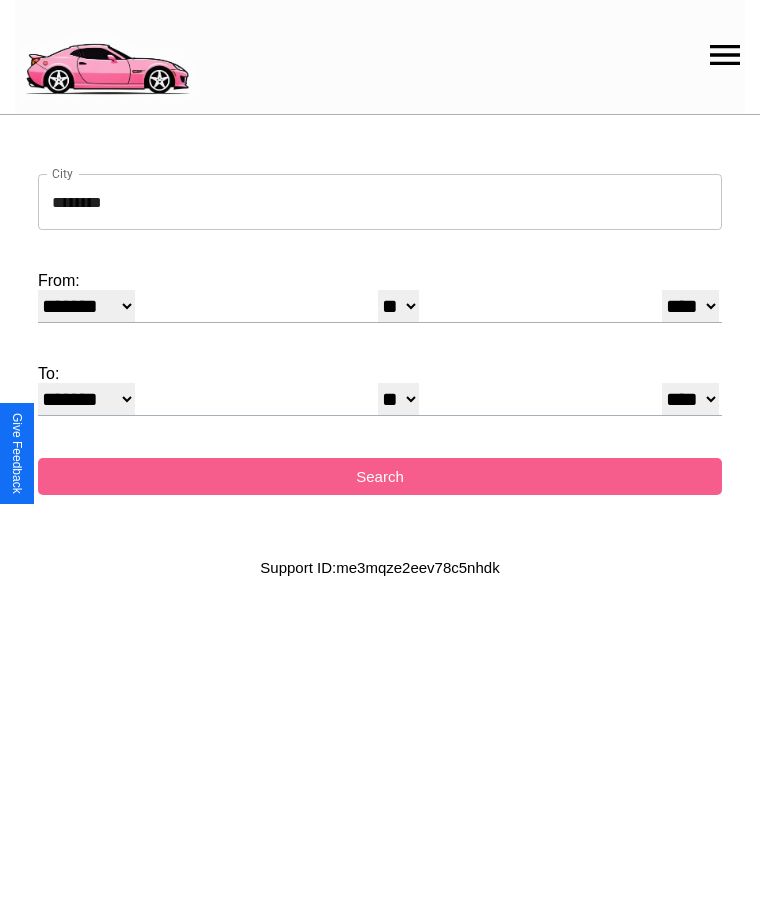click on "**** **** **** **** **** **** **** **** **** ****" at bounding box center [690, 306] 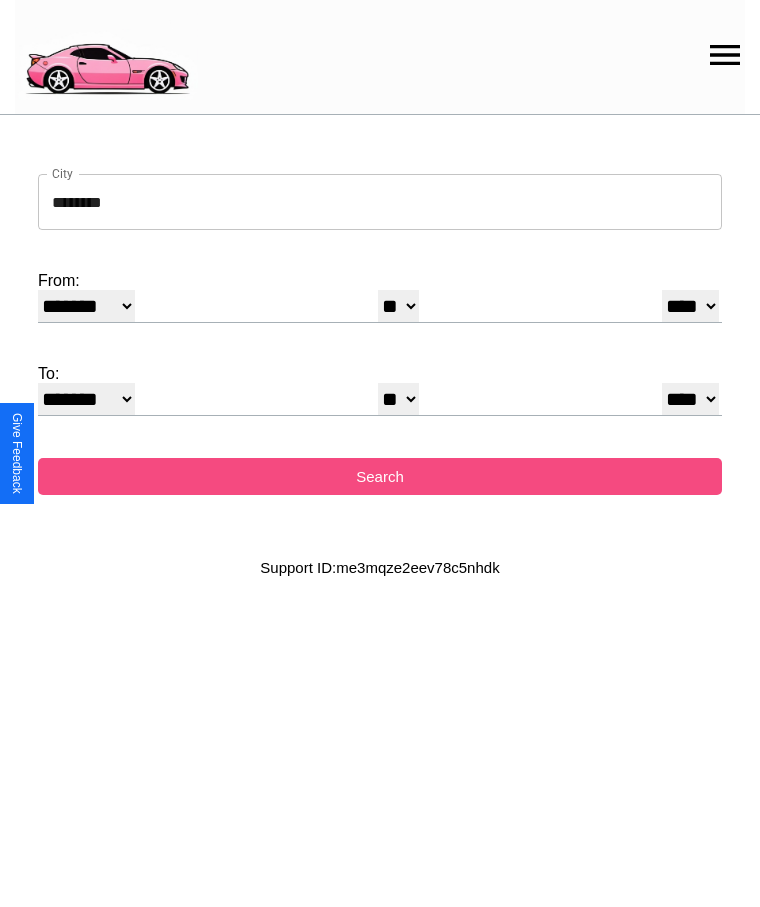 click on "Search" at bounding box center [380, 476] 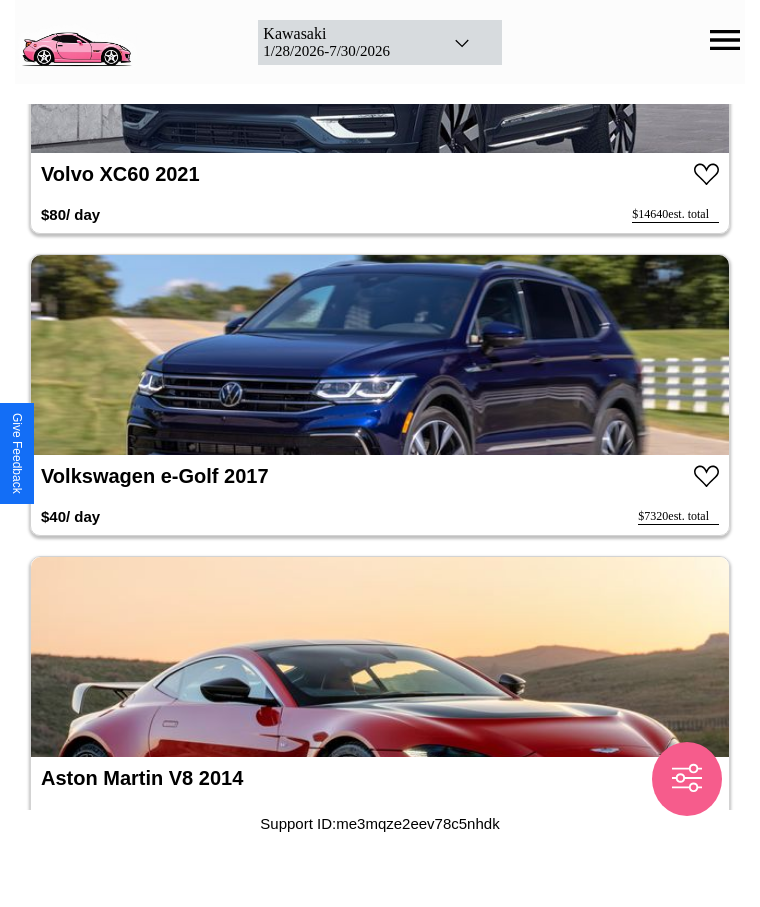 scroll, scrollTop: 15340, scrollLeft: 0, axis: vertical 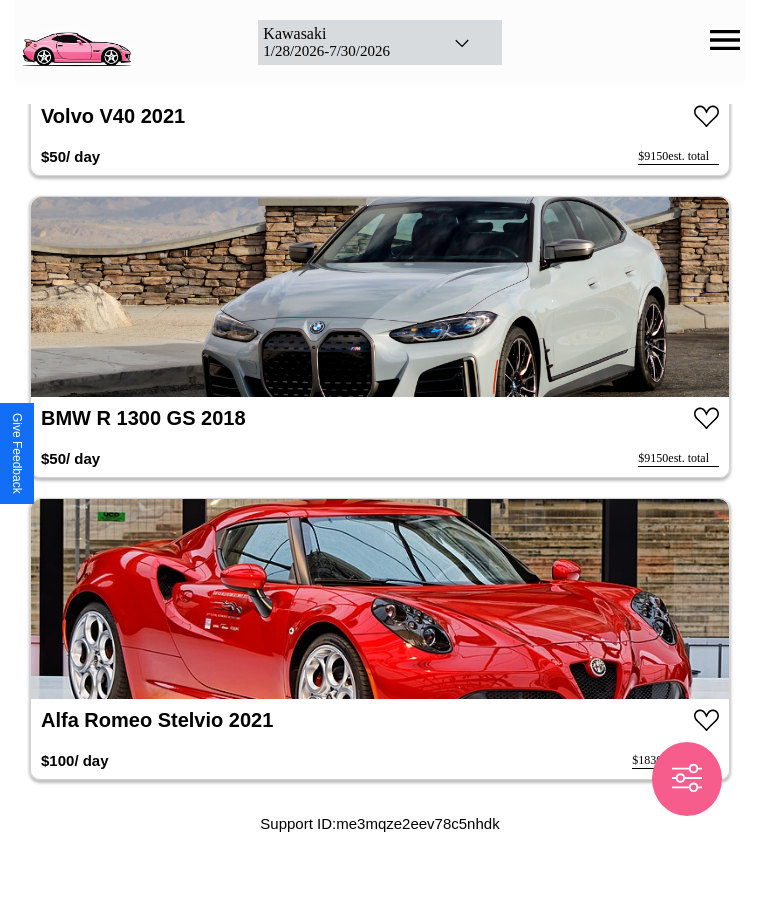 click at bounding box center (380, 599) 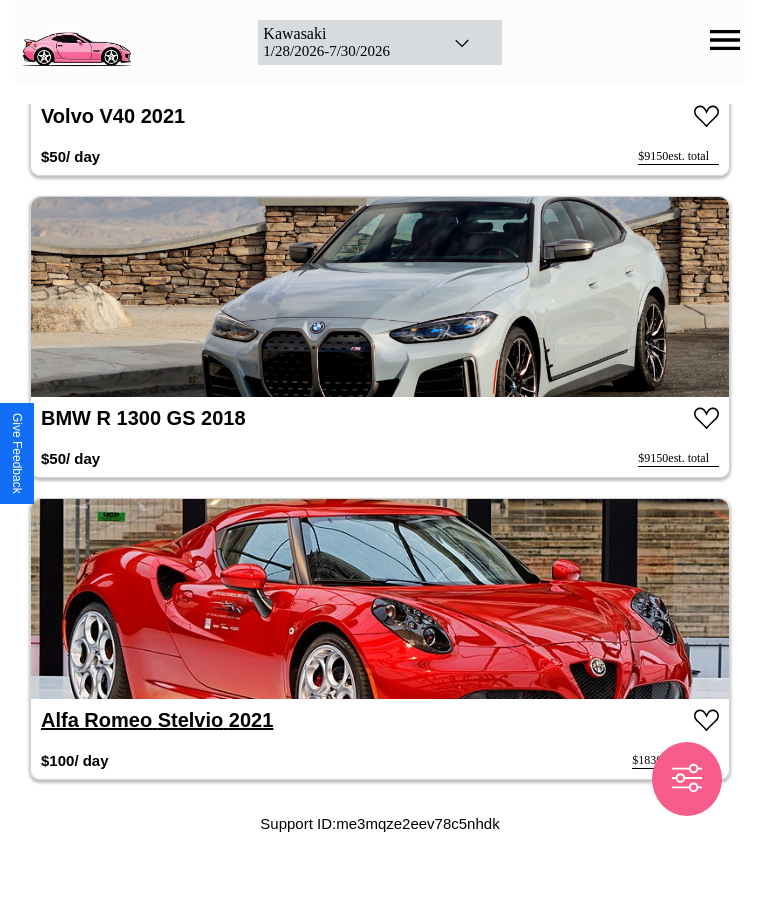 click on "Alfa Romeo Stelvio 2021" at bounding box center (157, 720) 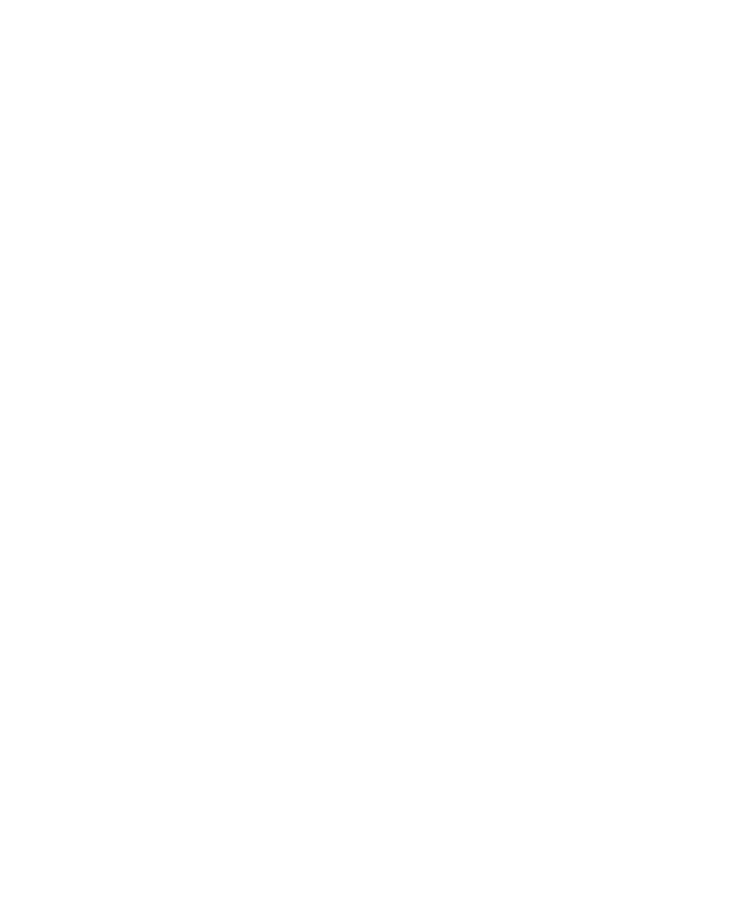 scroll, scrollTop: 0, scrollLeft: 0, axis: both 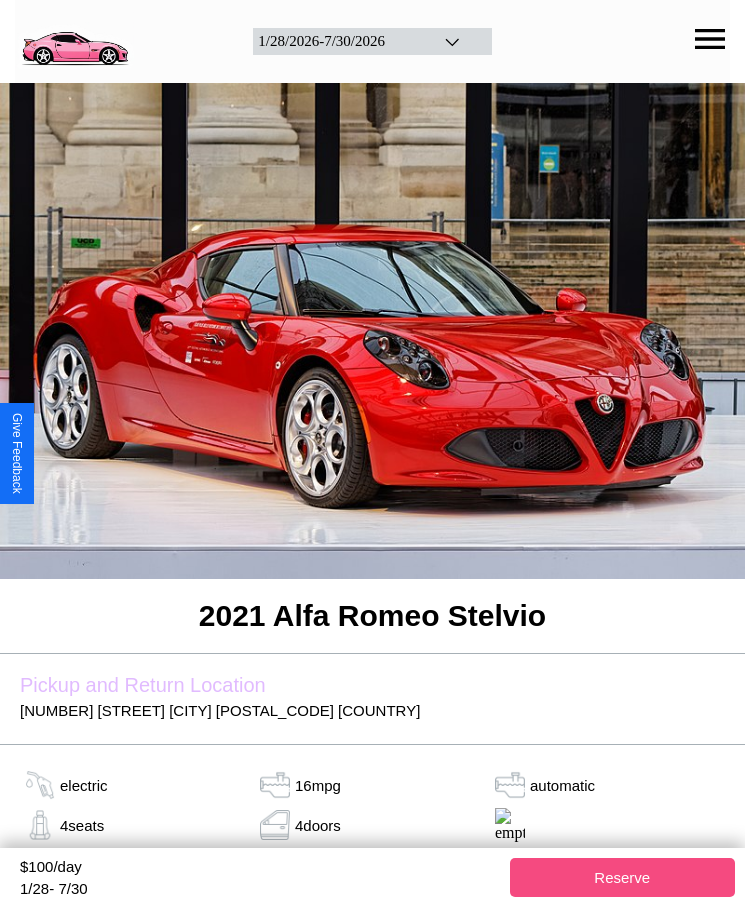 click on "Reserve" at bounding box center (623, 877) 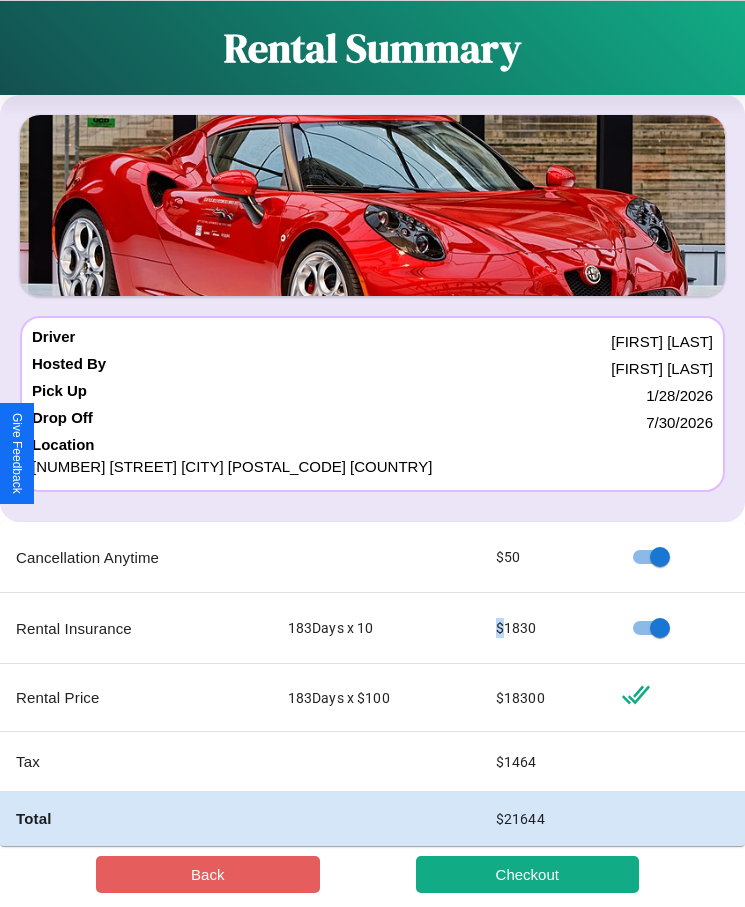 scroll, scrollTop: 23, scrollLeft: 0, axis: vertical 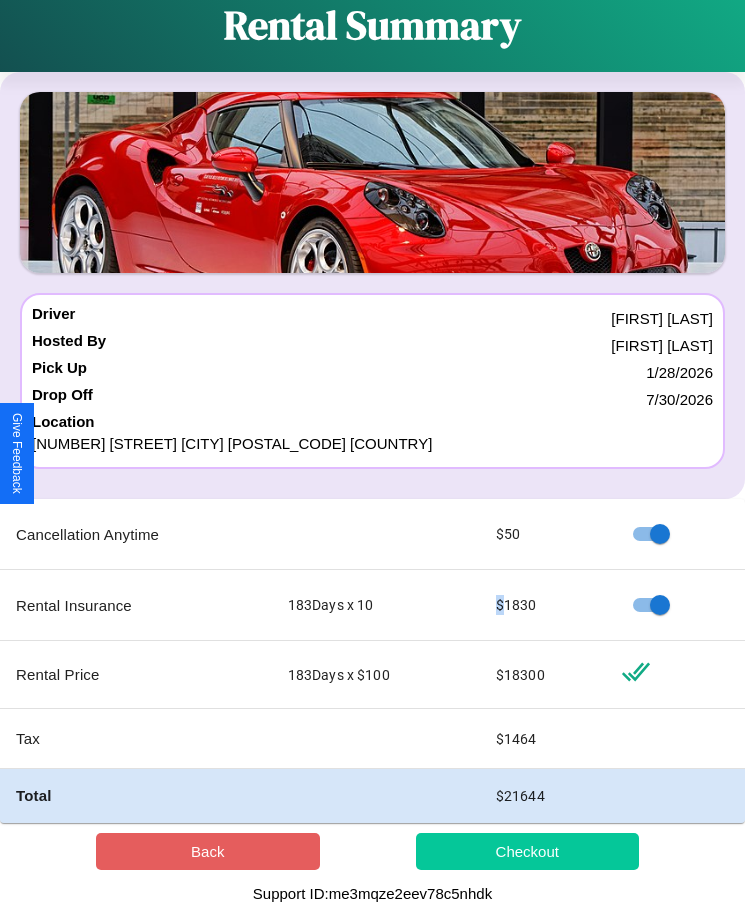 click on "Checkout" at bounding box center [528, 851] 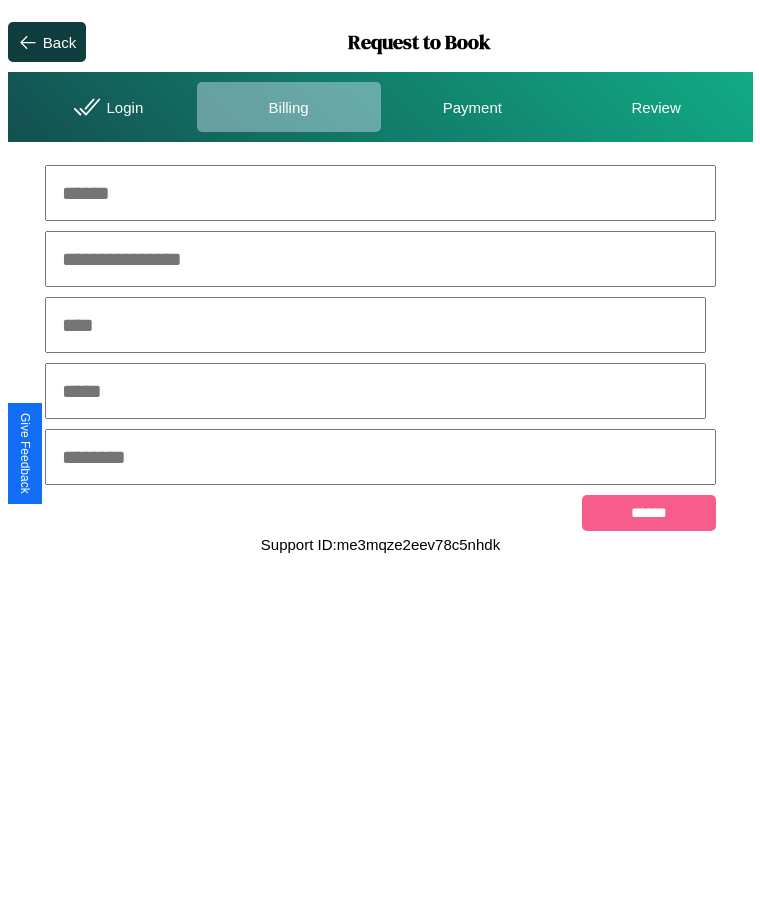 scroll, scrollTop: 0, scrollLeft: 0, axis: both 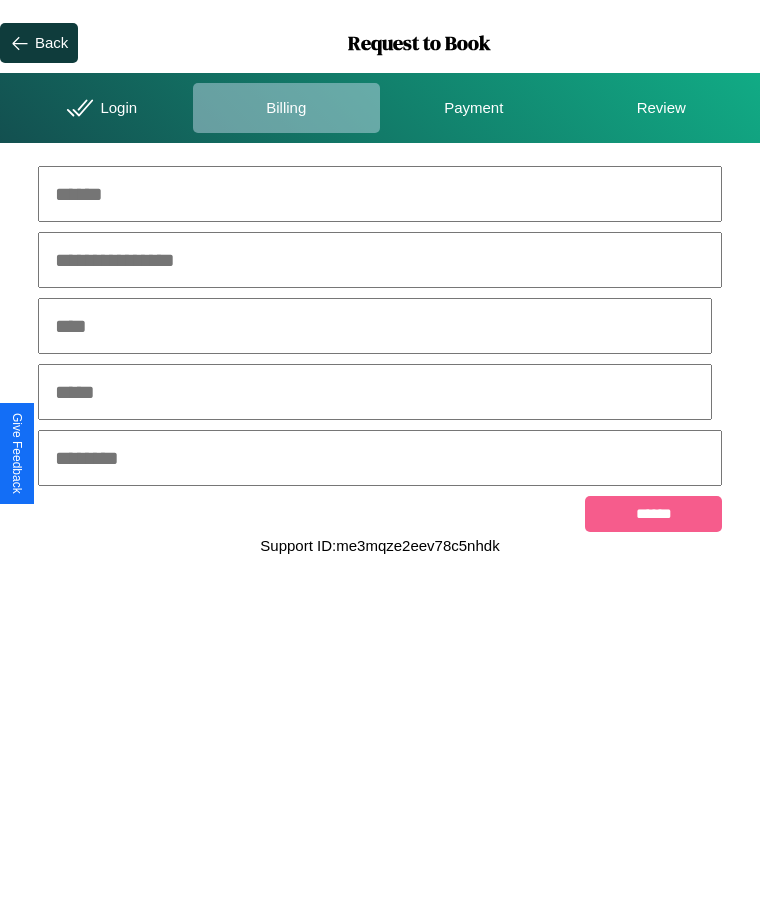 click at bounding box center (380, 194) 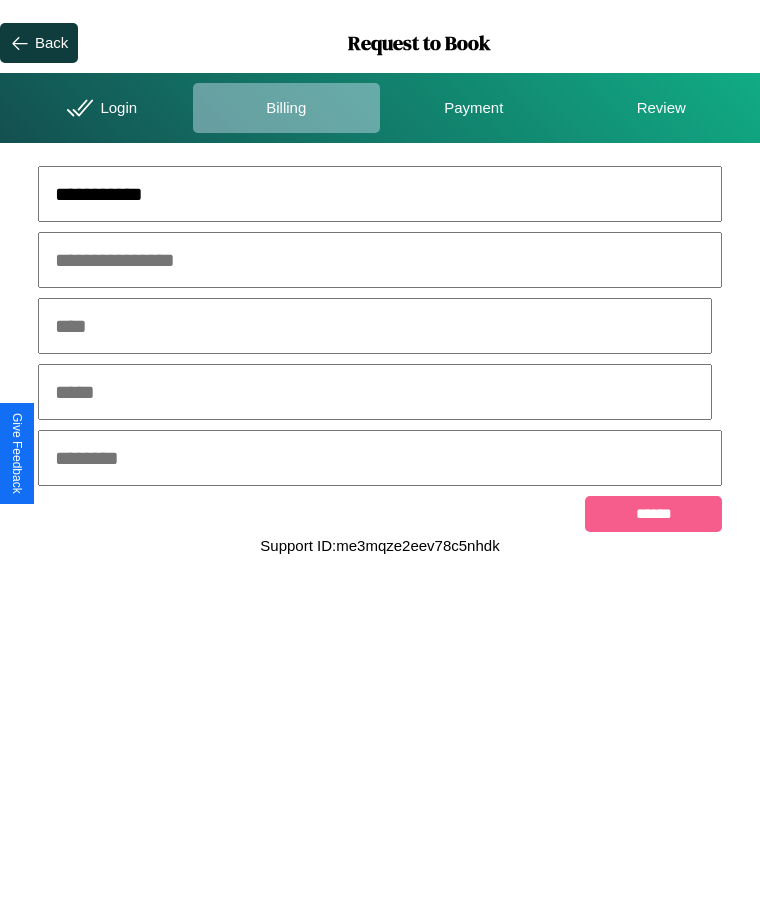 type on "**********" 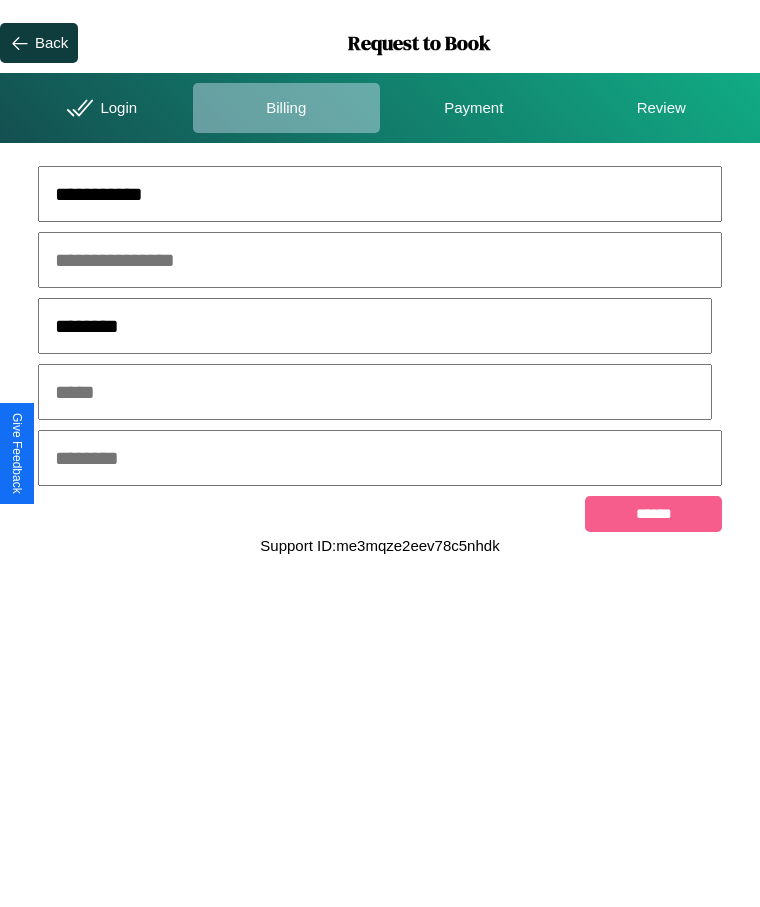 type on "********" 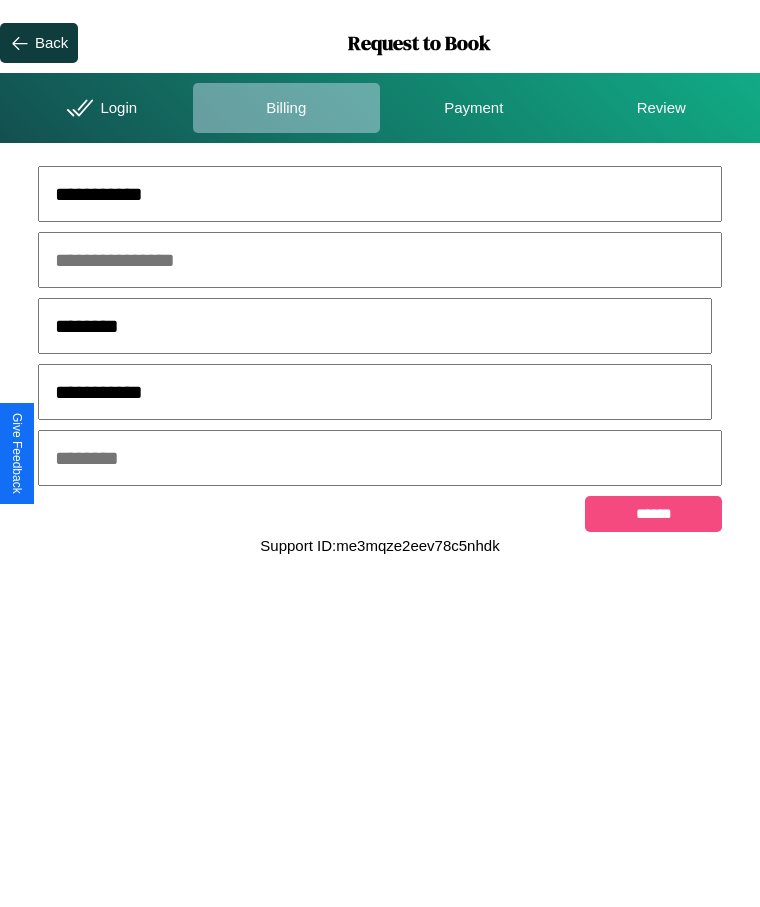 type on "**********" 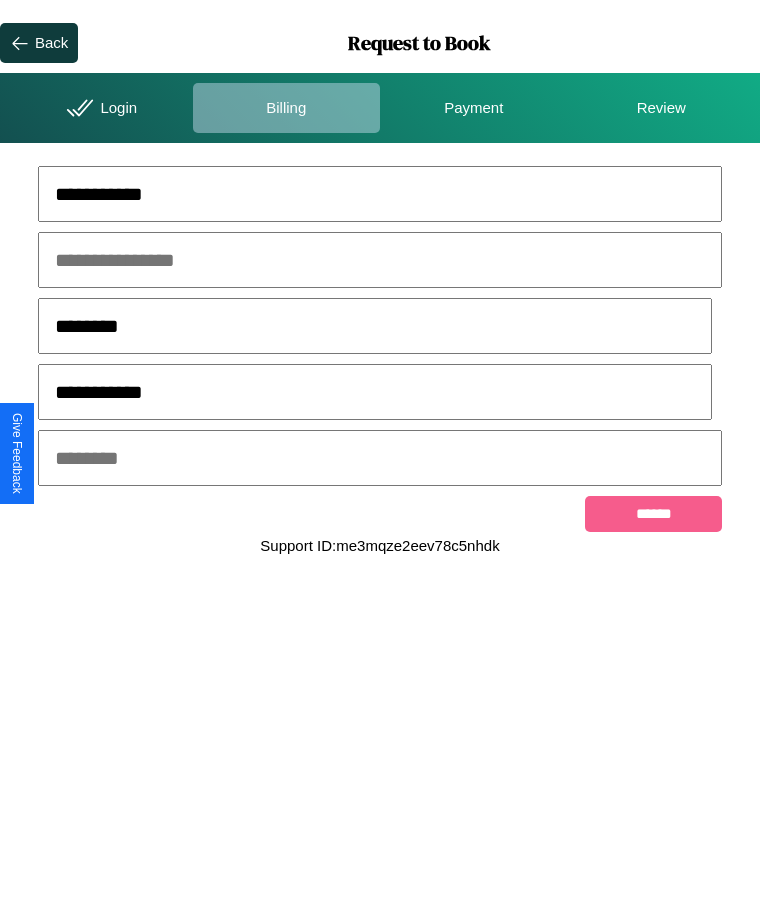 click 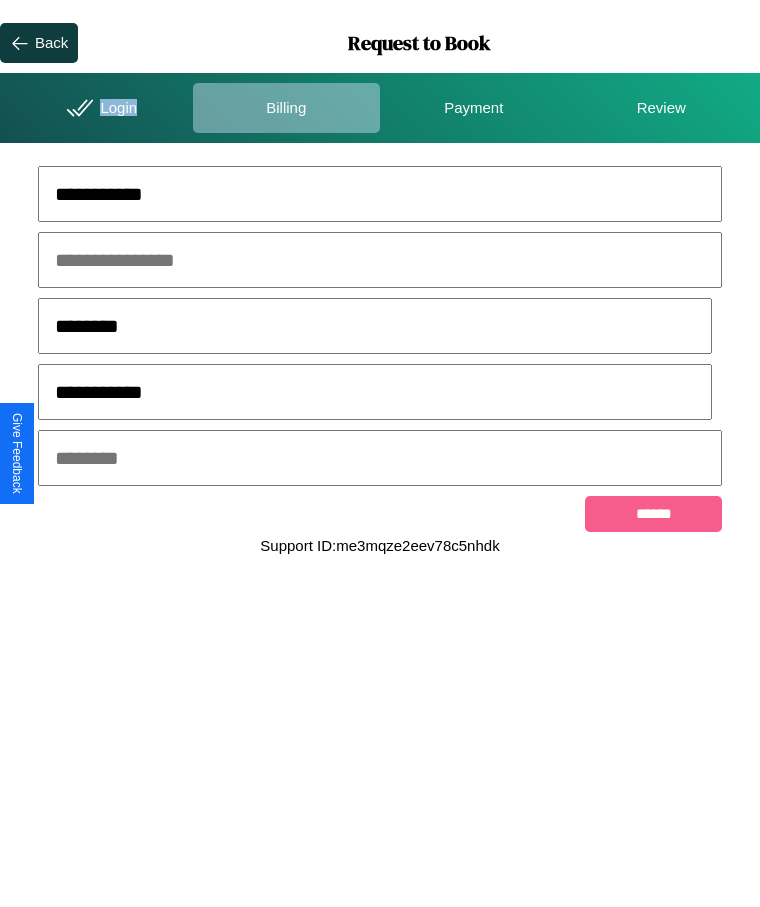 click 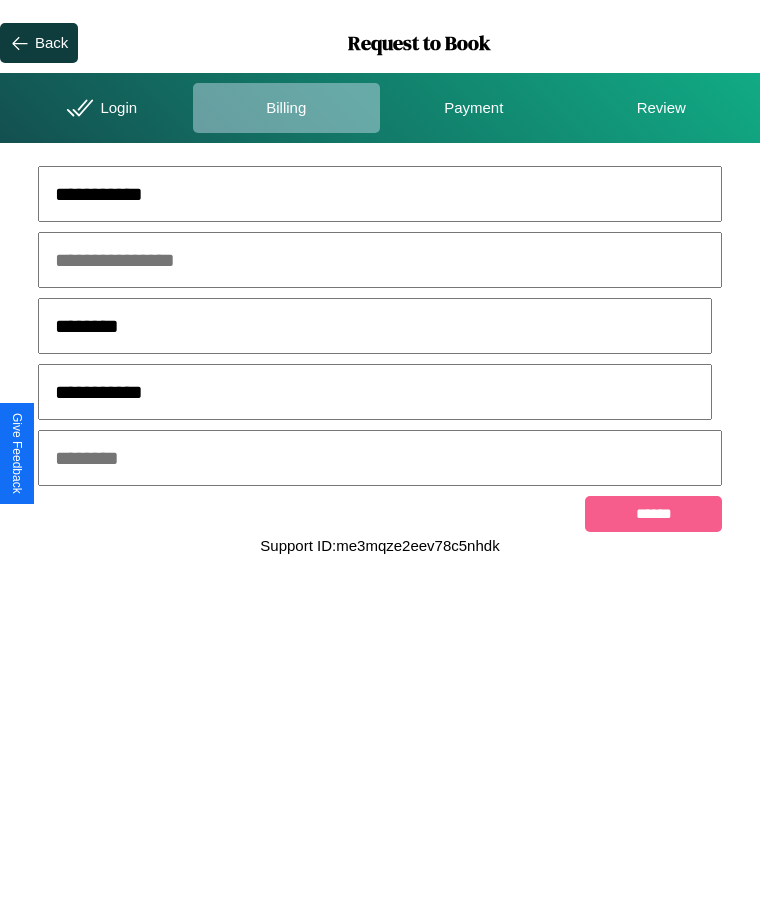 click 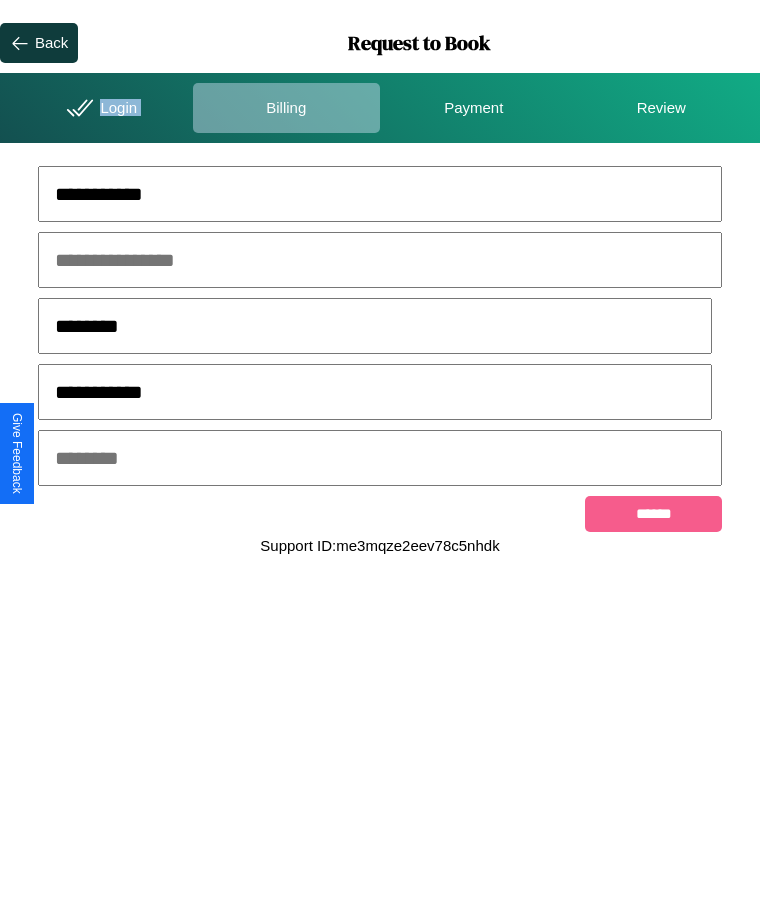 click 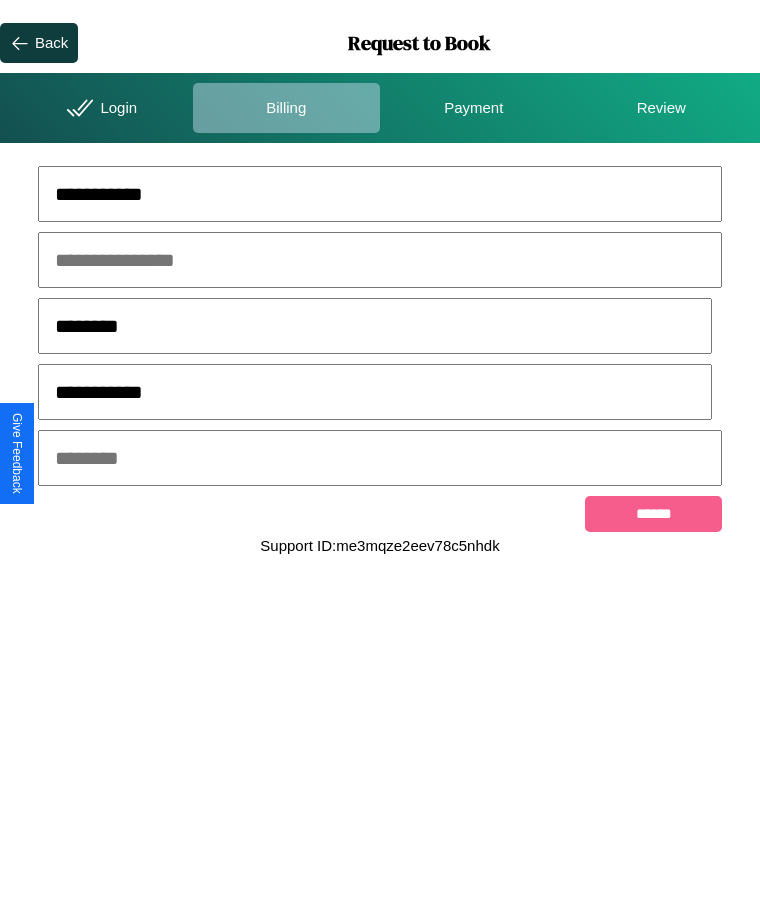 click 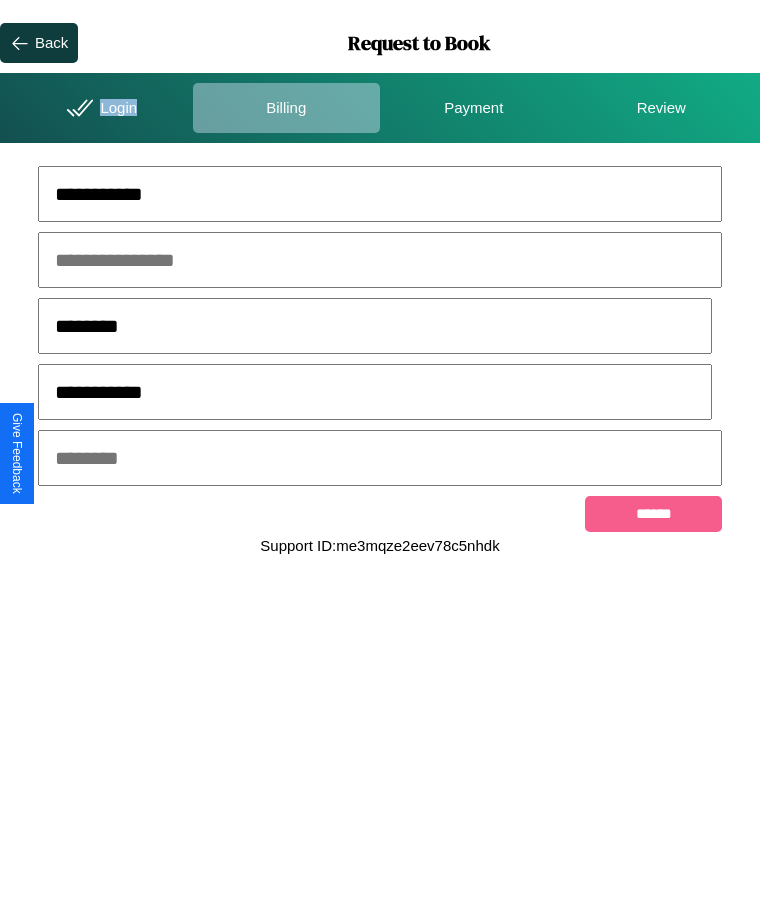 click 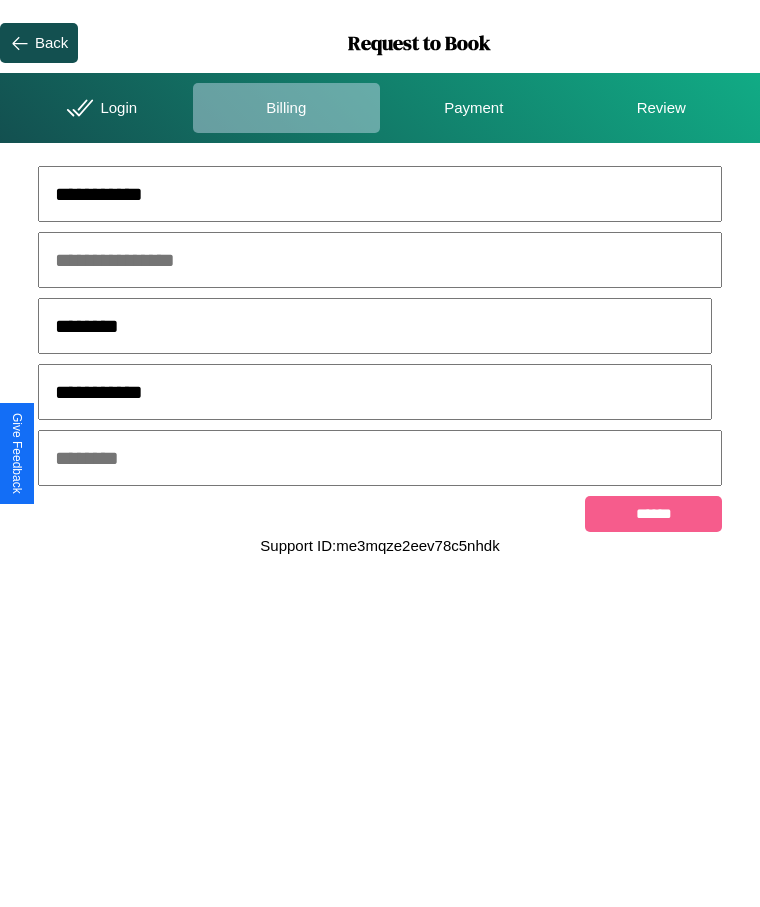 click on "Back" at bounding box center (51, 42) 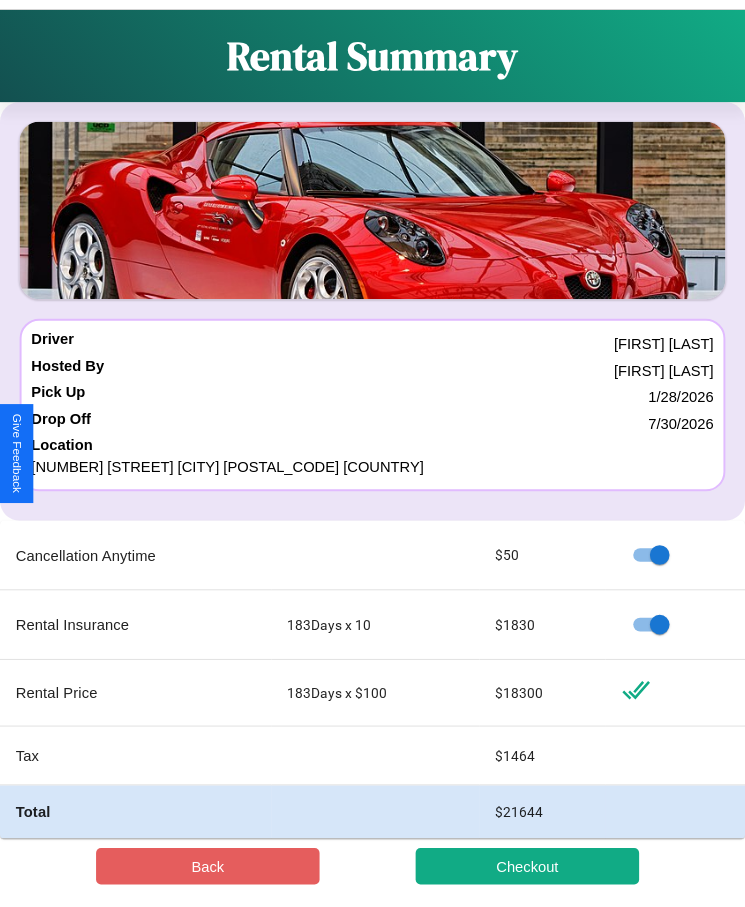 scroll, scrollTop: 23, scrollLeft: 0, axis: vertical 